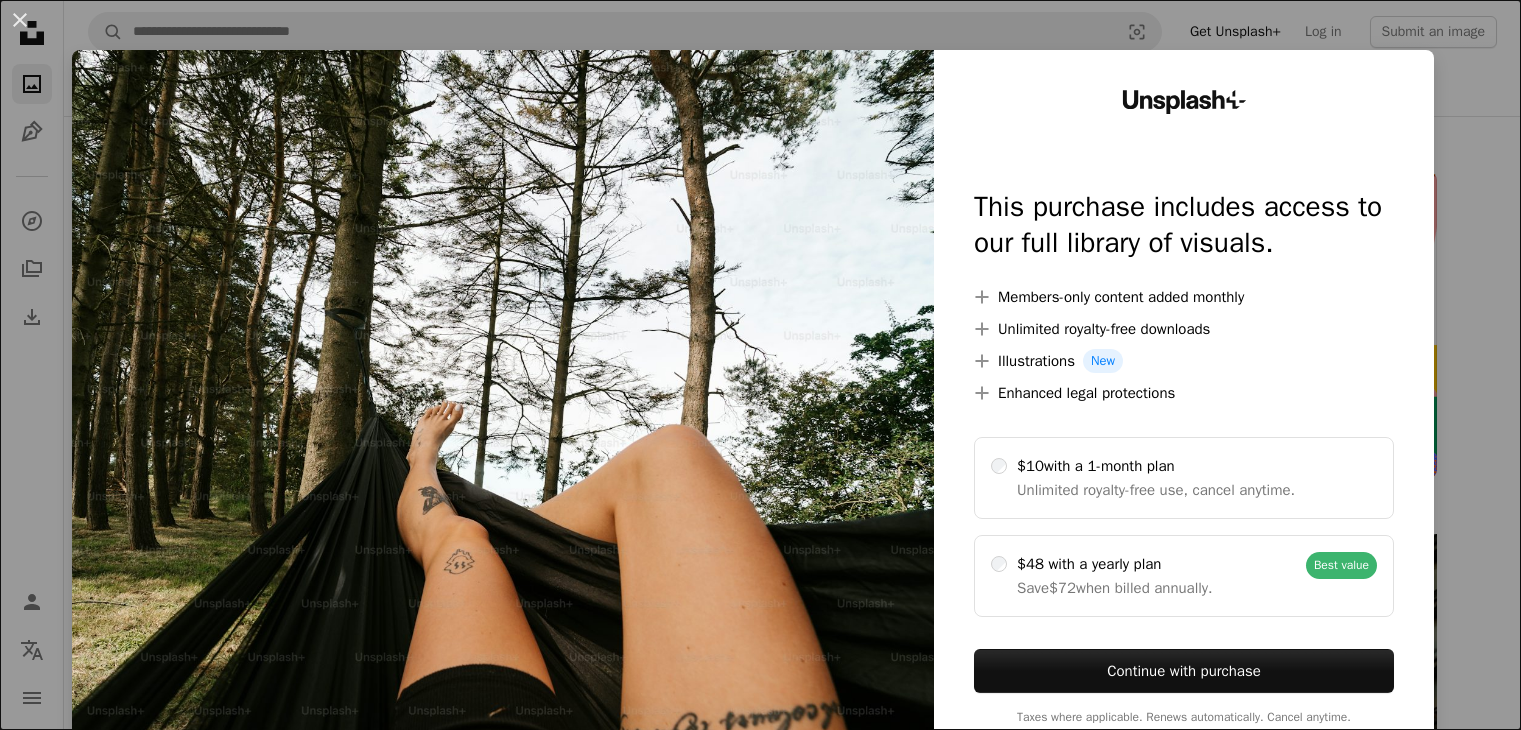 scroll, scrollTop: 2503, scrollLeft: 0, axis: vertical 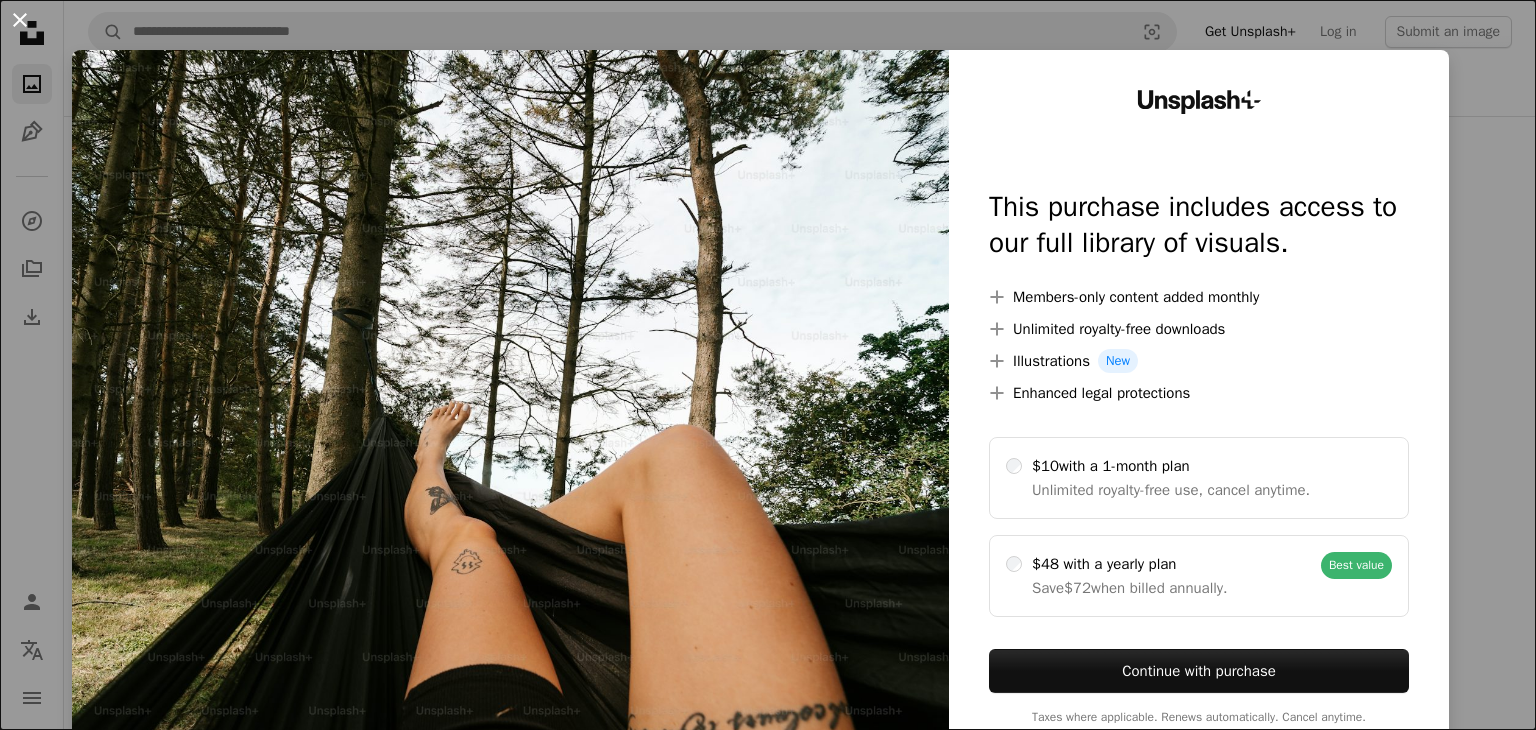click on "An X shape" at bounding box center (20, 20) 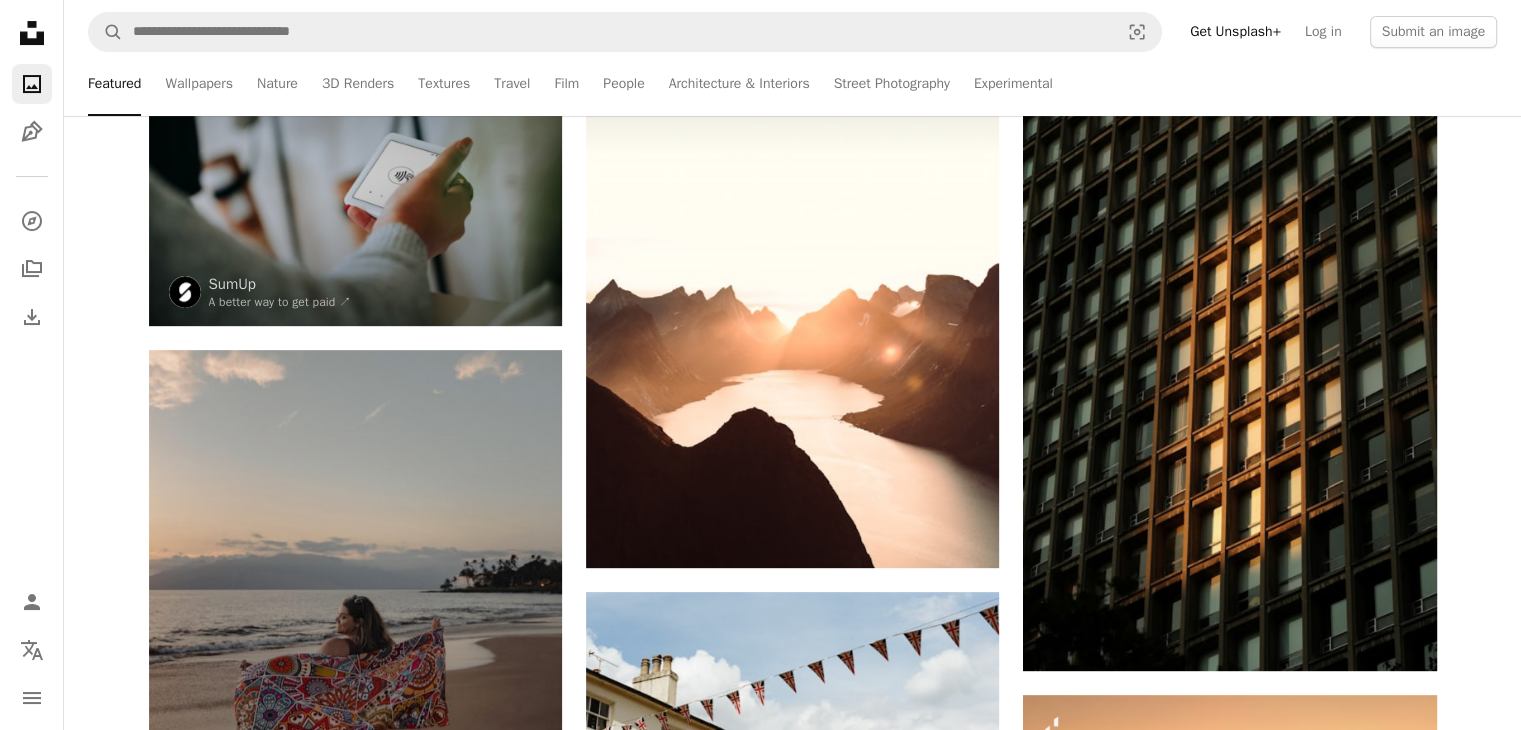 scroll, scrollTop: 0, scrollLeft: 0, axis: both 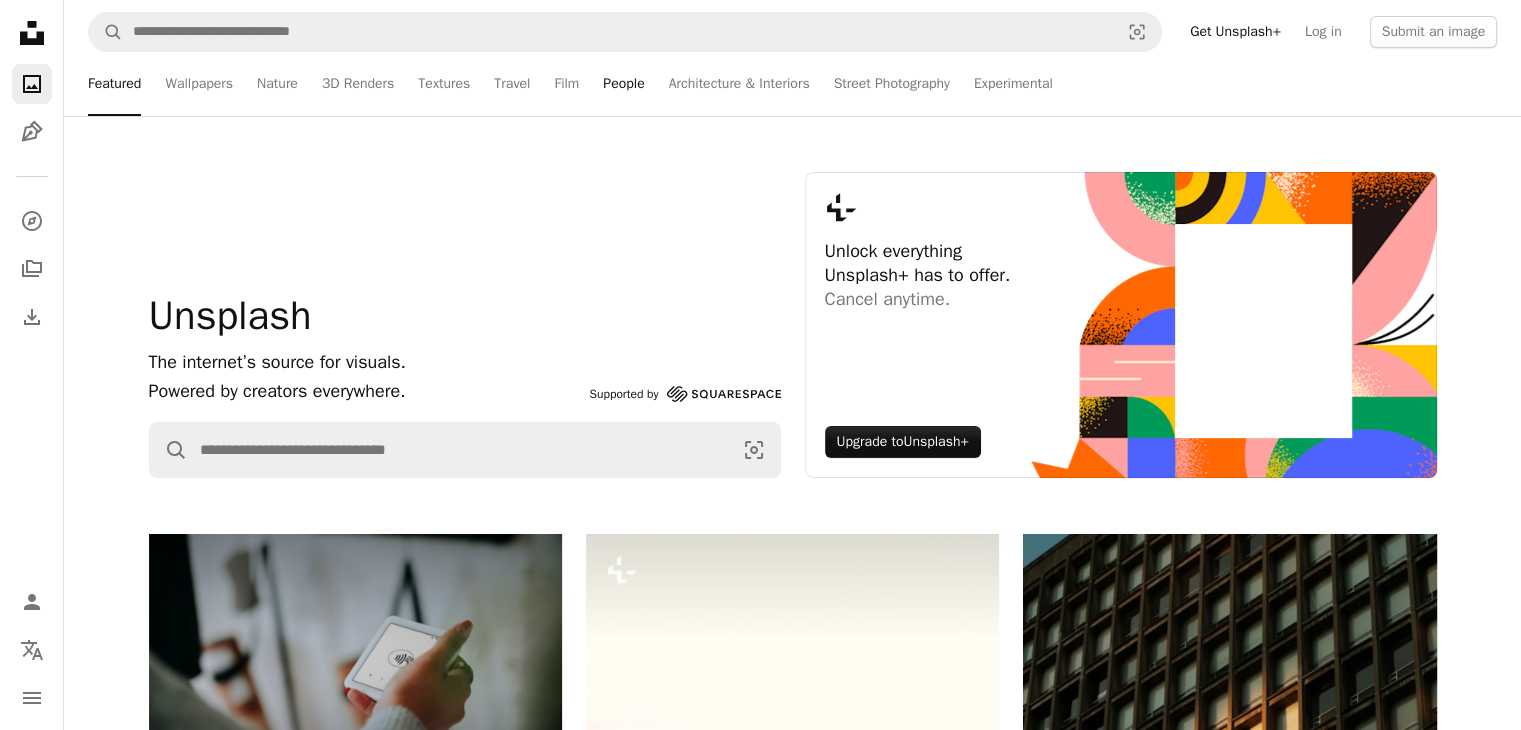 click on "People" at bounding box center (623, 84) 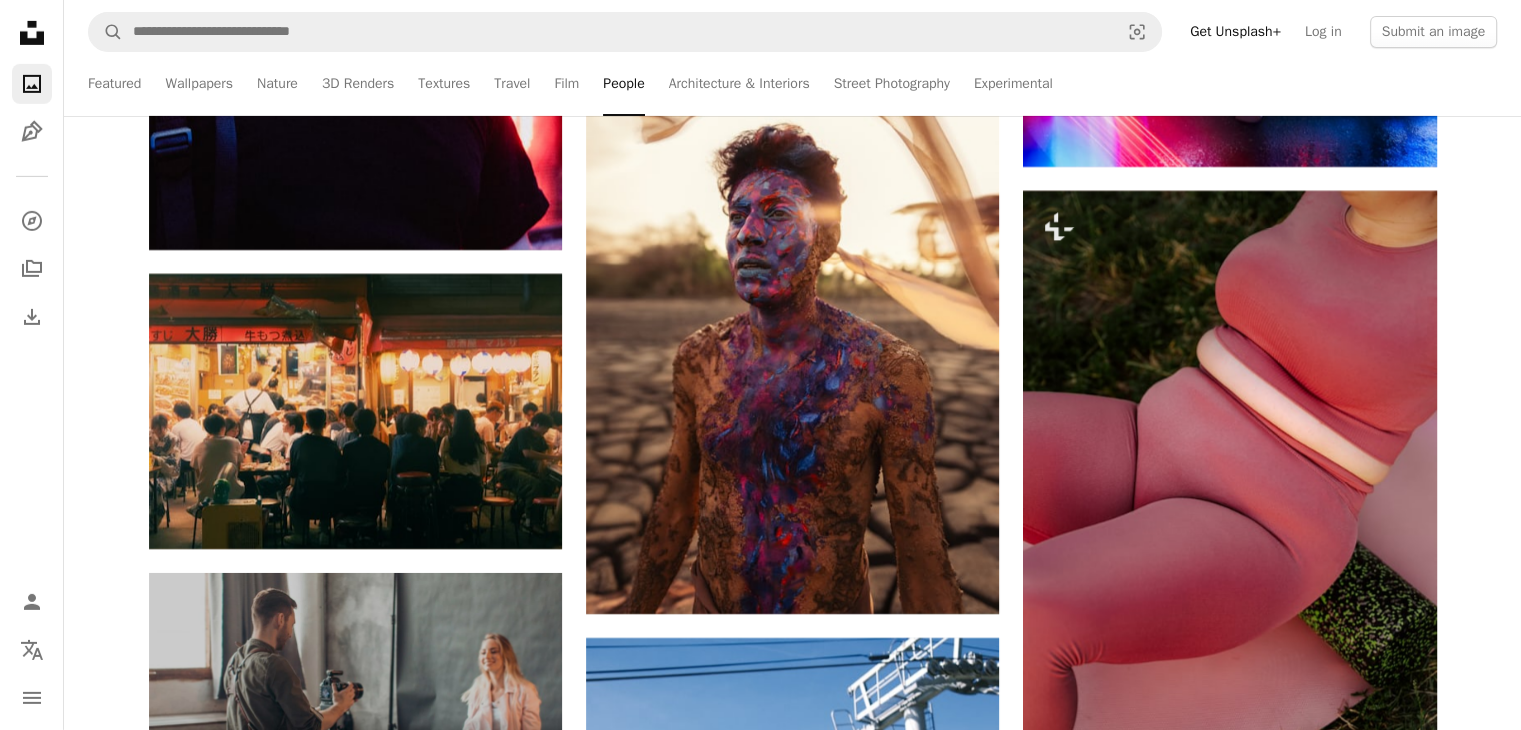 scroll, scrollTop: 6684, scrollLeft: 0, axis: vertical 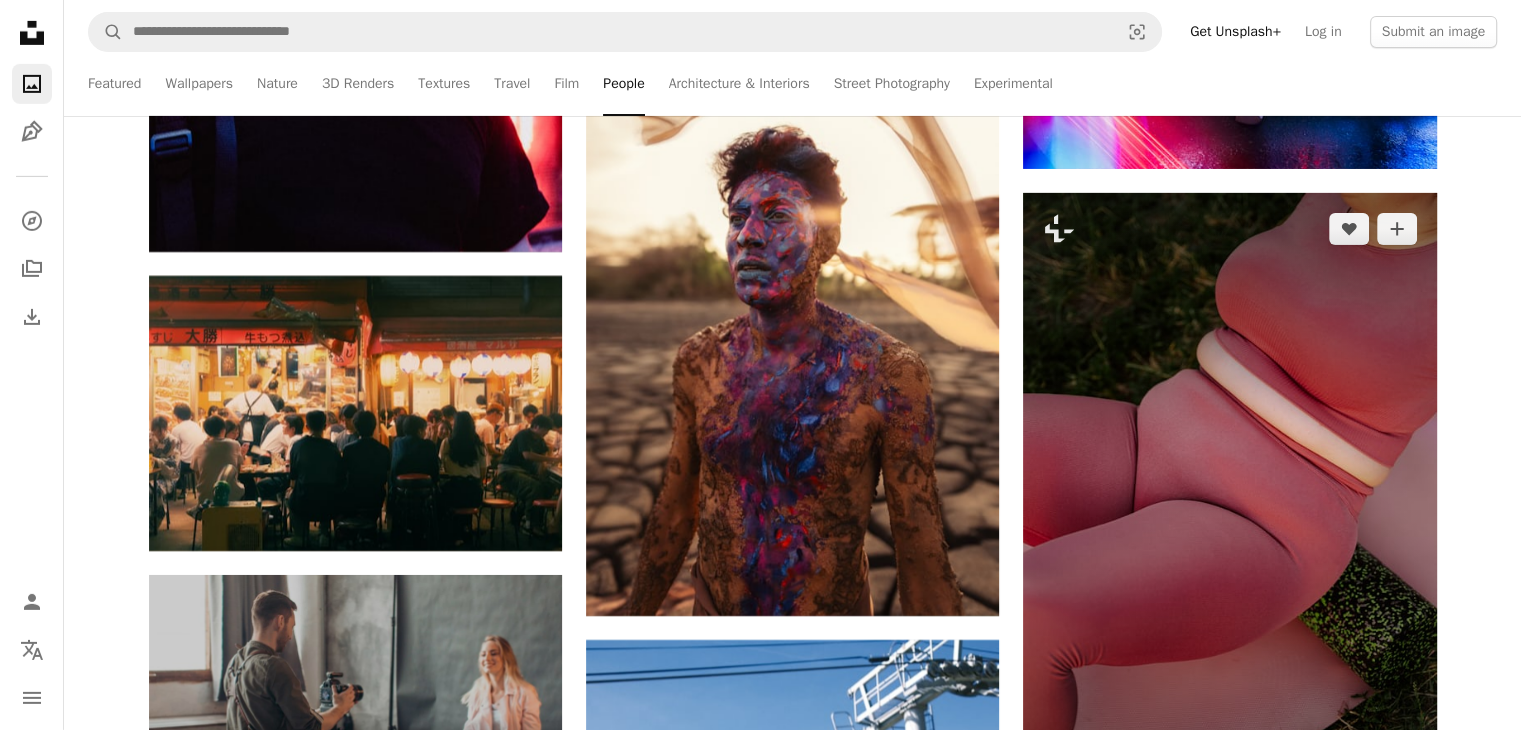 click at bounding box center [1229, 503] 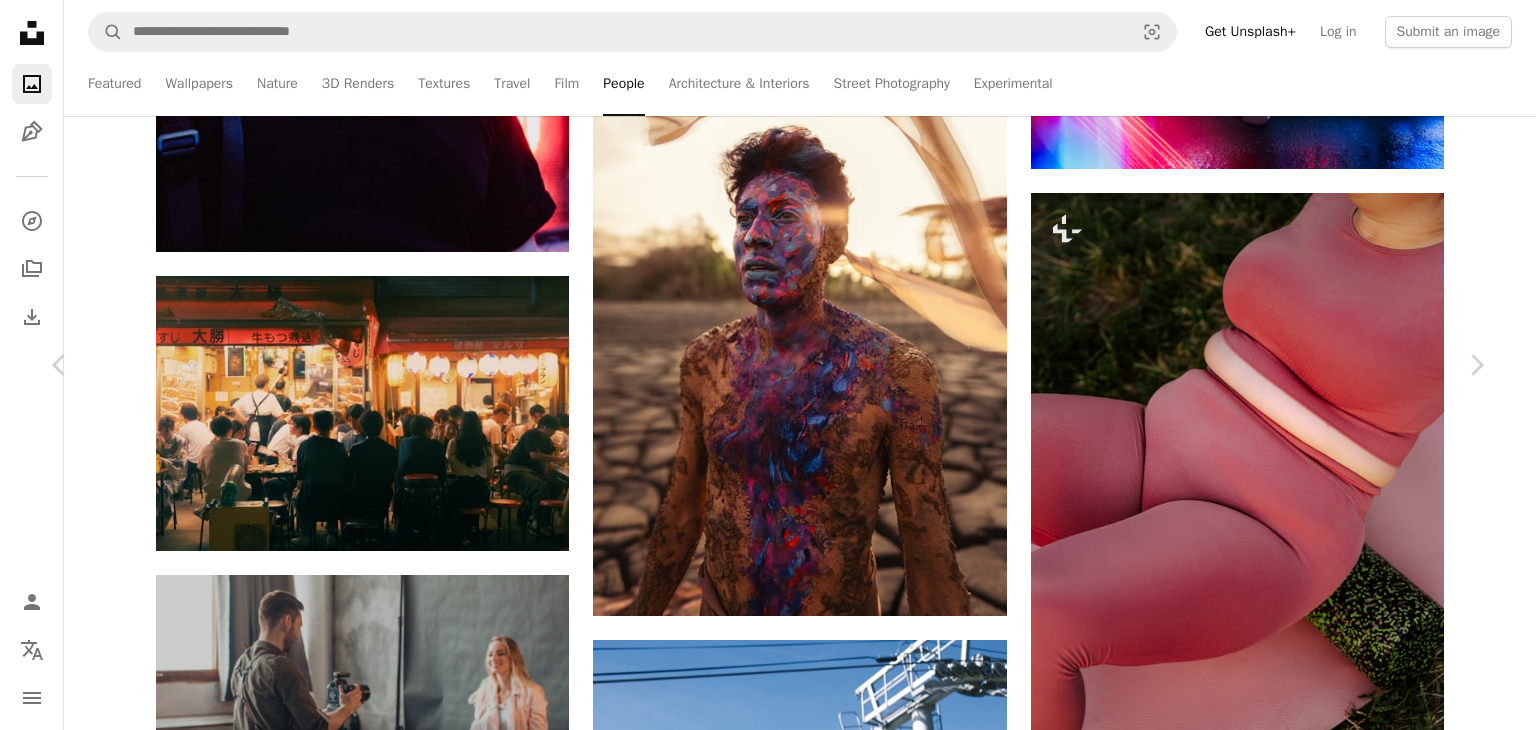 click on "A forward-right arrow Share More Actions Calendar outlined Published 1 week ago Camera NIKON CORPORATION, NIKON Z 7_2 Safety Licensed under the Unsplash+ License portrait people diversity curvy woman plus size model plus size exercising body positivity plus size women Free images From this series Chevron right Plus sign for Unsplash+ Plus sign for Unsplash+ Plus sign for Unsplash+ Plus sign for Unsplash+ Plus sign for Unsplash+ Plus sign for Unsplash+ Plus sign for Unsplash+ Plus sign for Unsplash+ Plus sign for Unsplash+ Plus sign for Unsplash+ Plus sign for Unsplash+ Related images Plus sign for Unsplash+ A heart A plus sign [NAME] For Unsplash+ A lock Purchase Plus sign for Unsplash+ A heart A plus sign [NAME] For Unsplash+ A lock Purchase Plus sign for Unsplash+ A heart A plus sign [NAME] For Unsplash+ A lock Purchase A heart" at bounding box center (768, 4005) 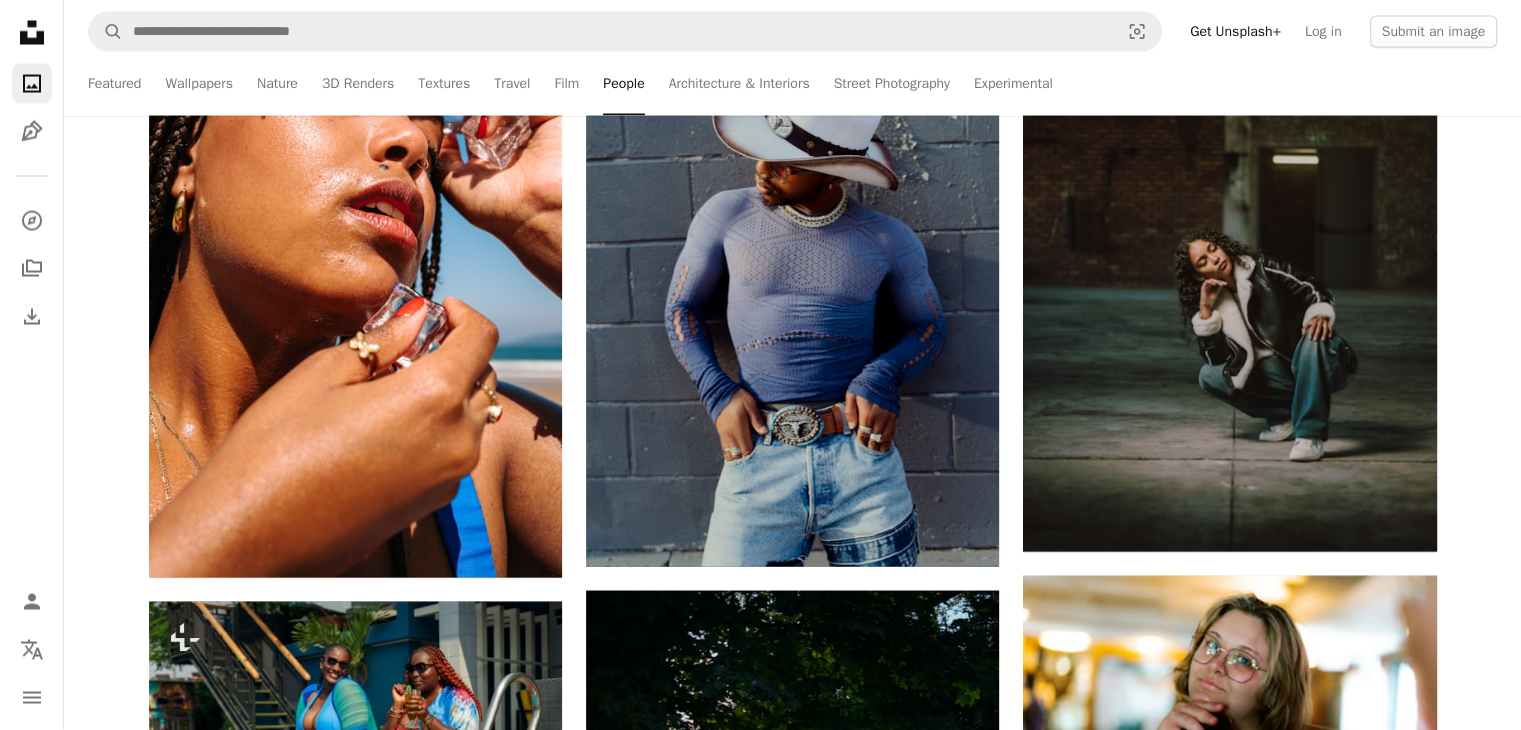 scroll, scrollTop: 11610, scrollLeft: 0, axis: vertical 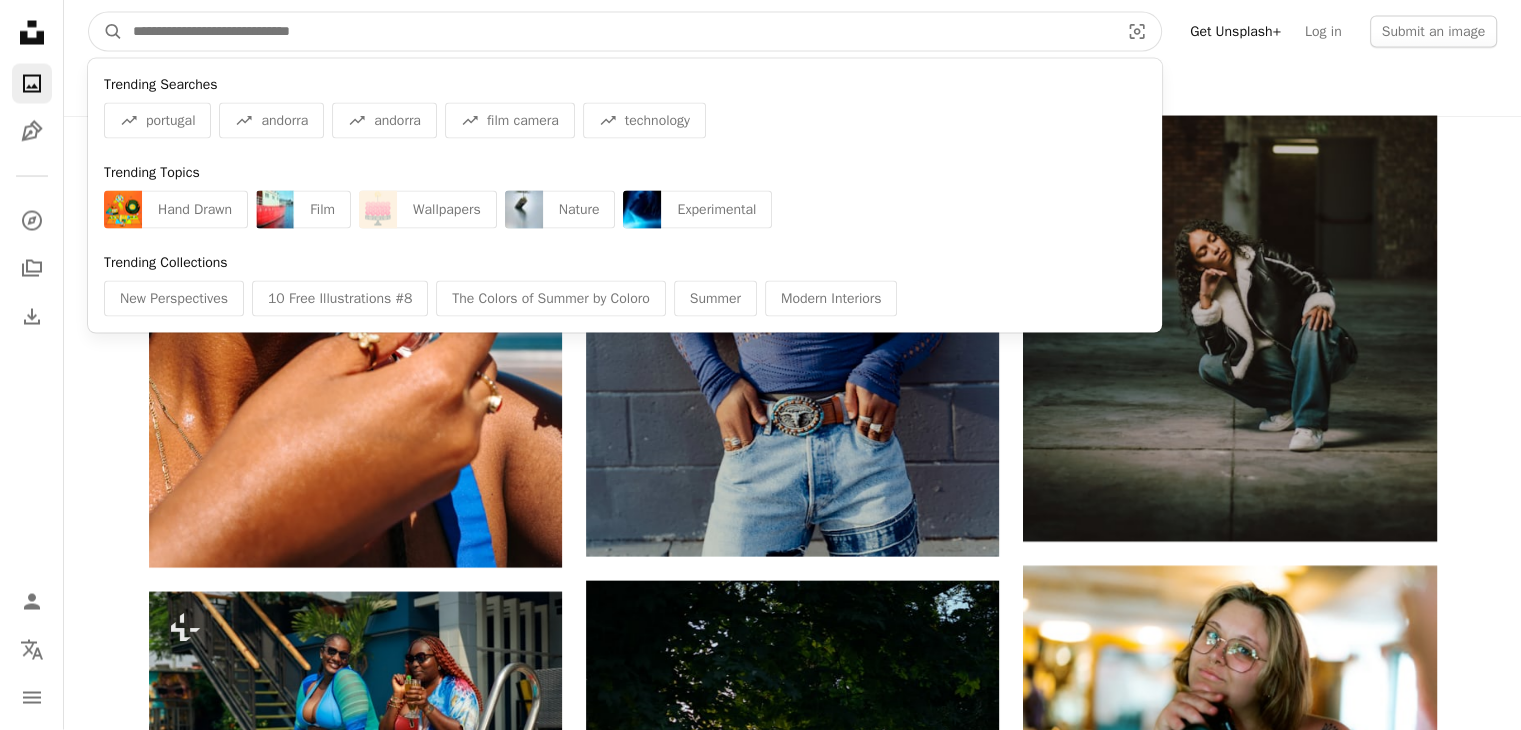 click at bounding box center (618, 32) 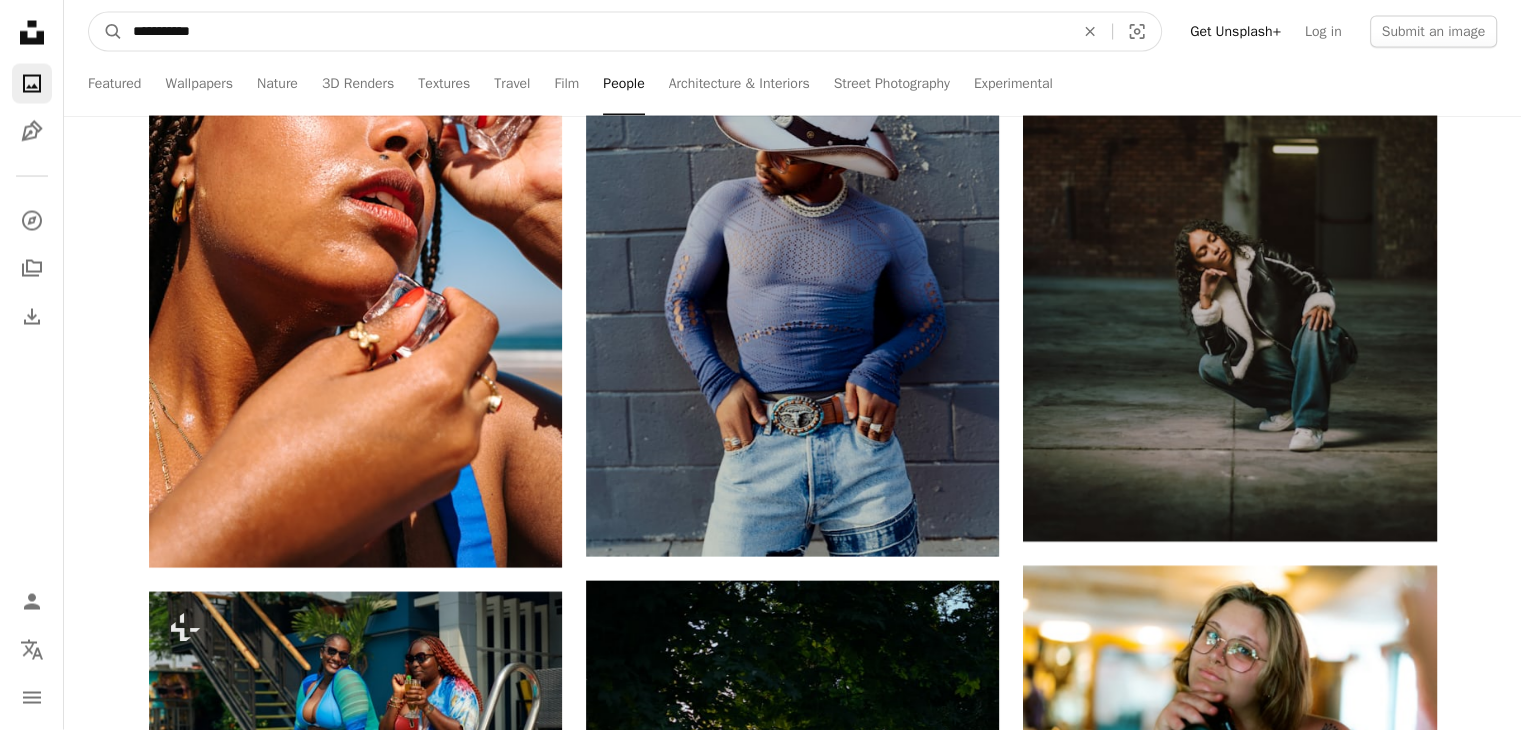 type on "**********" 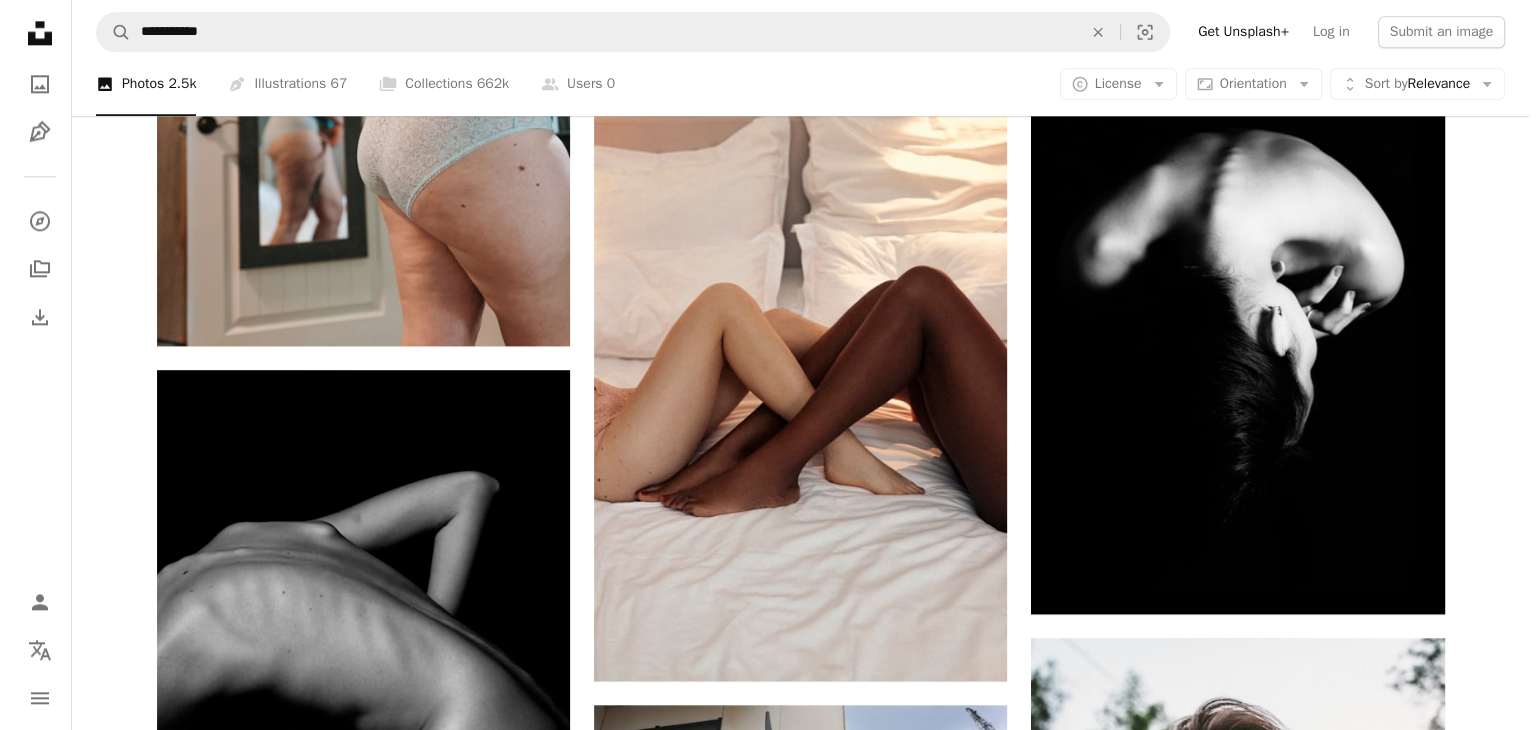 scroll, scrollTop: 2480, scrollLeft: 0, axis: vertical 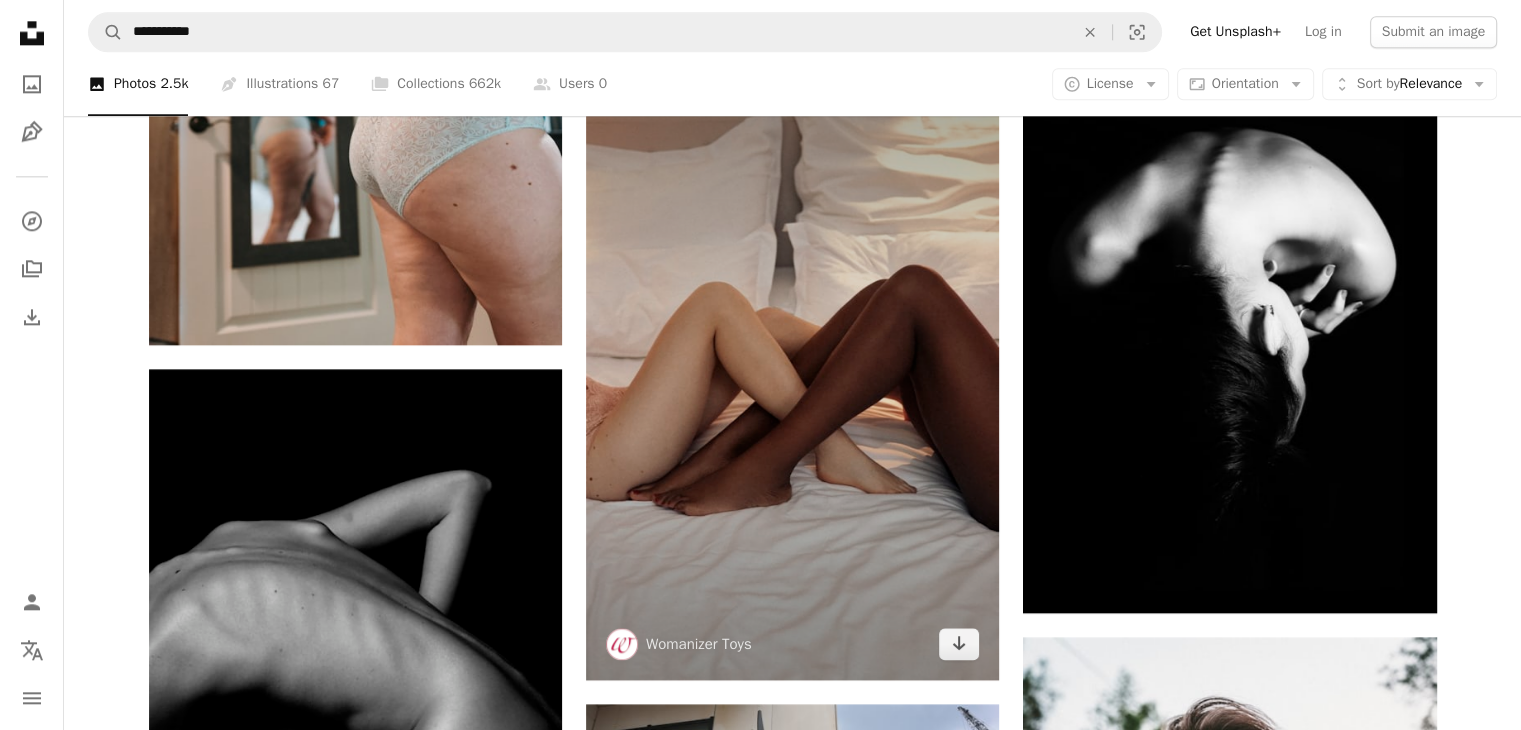 click at bounding box center (792, 370) 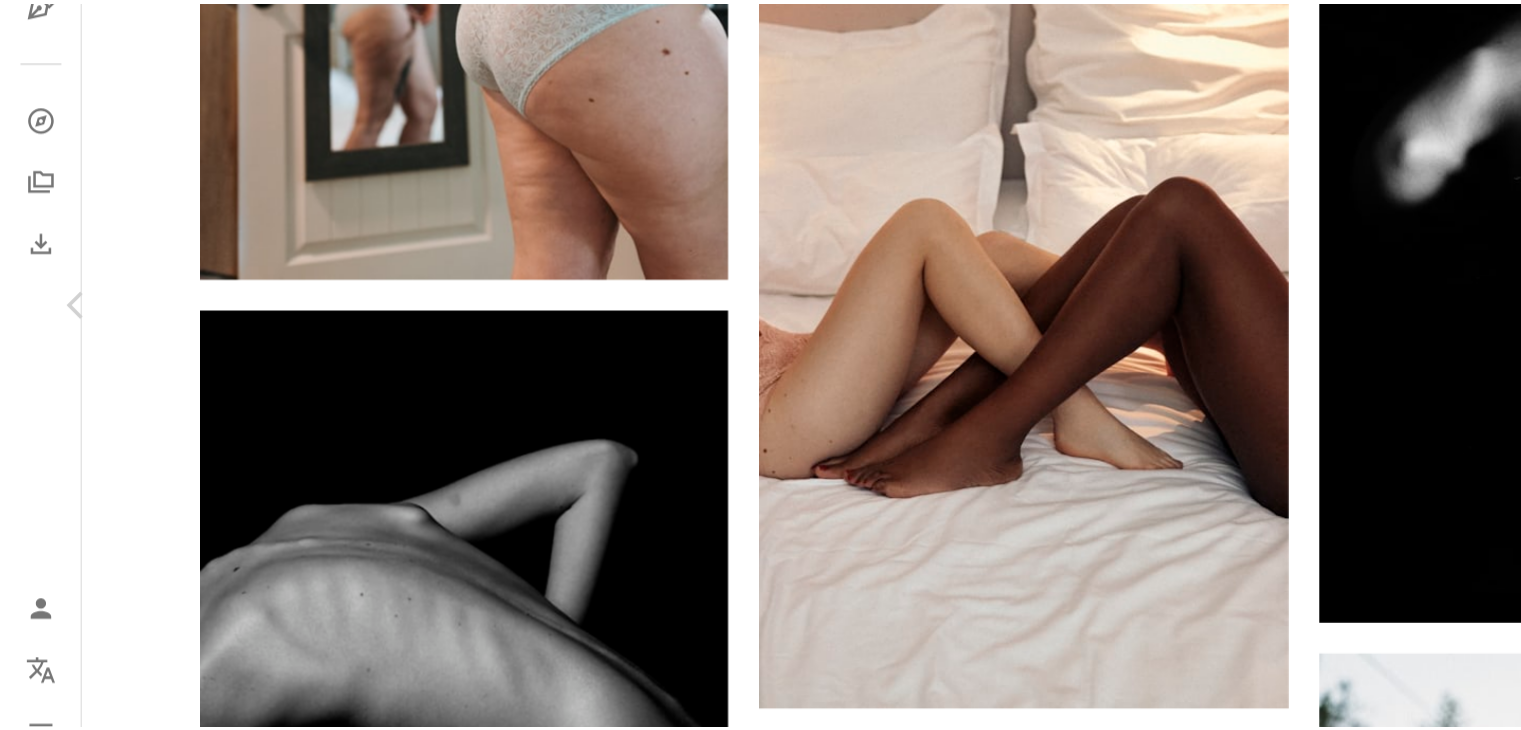 scroll, scrollTop: 2480, scrollLeft: 0, axis: vertical 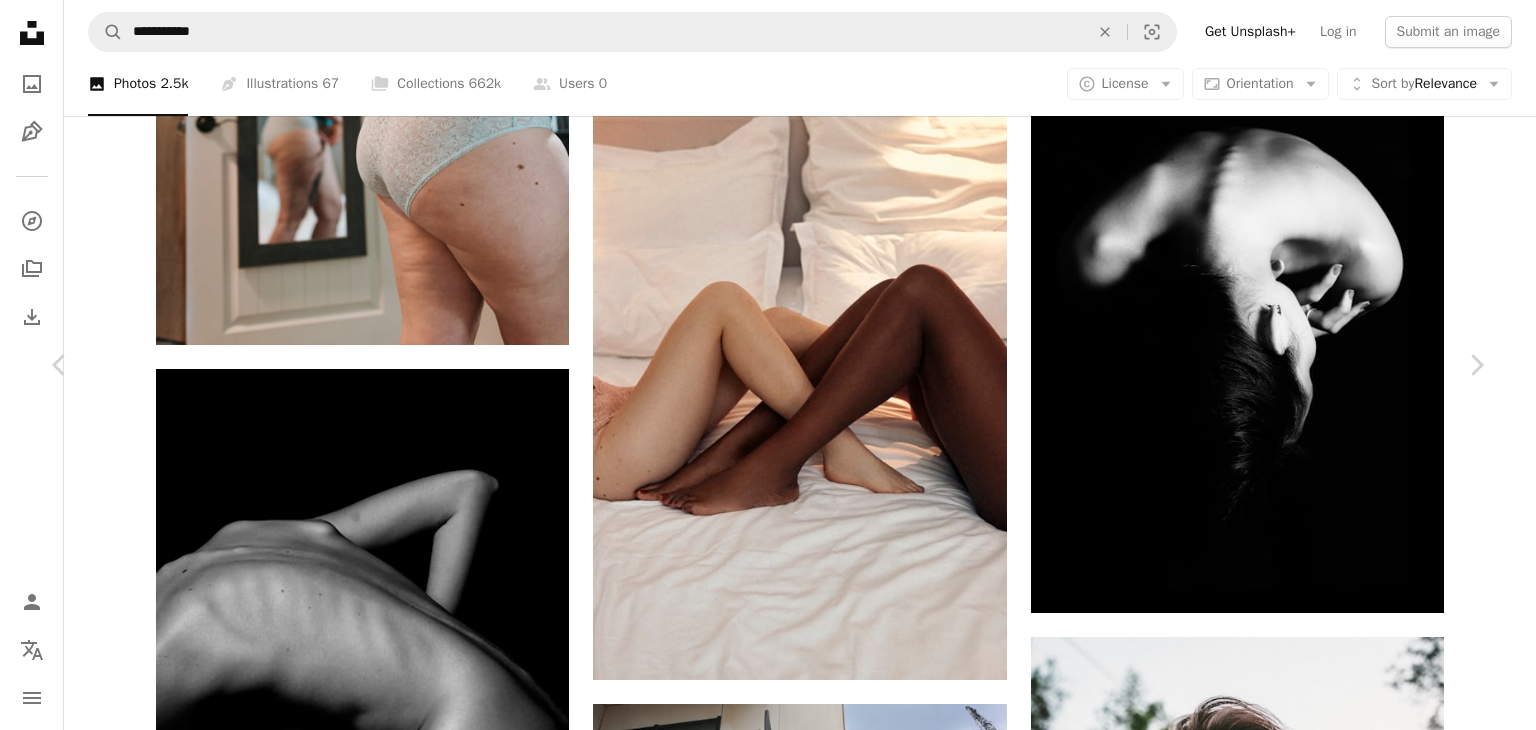 click on "A forward-right arrow Share Info icon Info More Actions Legs Calendar outlined Published on June 30, 2020 Camera Canon, EOS 80D Safety Free to use under the Unsplash License sex naked woman black human nude love female couple white women bed feet sex toy legs empowerment two toes sextoy people Public domain images Browse premium related images on iStock | Save 20% with code UNSPLASH20 View more on iStock ↗ Related images A heart A plus sign BĀBI Arrow pointing down A heart A plus sign [NAME] Arrow pointing down A heart A plus sign [NAME] Available for hire A checkmark inside of a circle Arrow pointing down A heart A plus sign [NAME] Arrow pointing down A heart A plus sign [NAME] Available for hire A checkmark inside of a circle Arrow pointing down A heart A heart" at bounding box center [768, 6478] 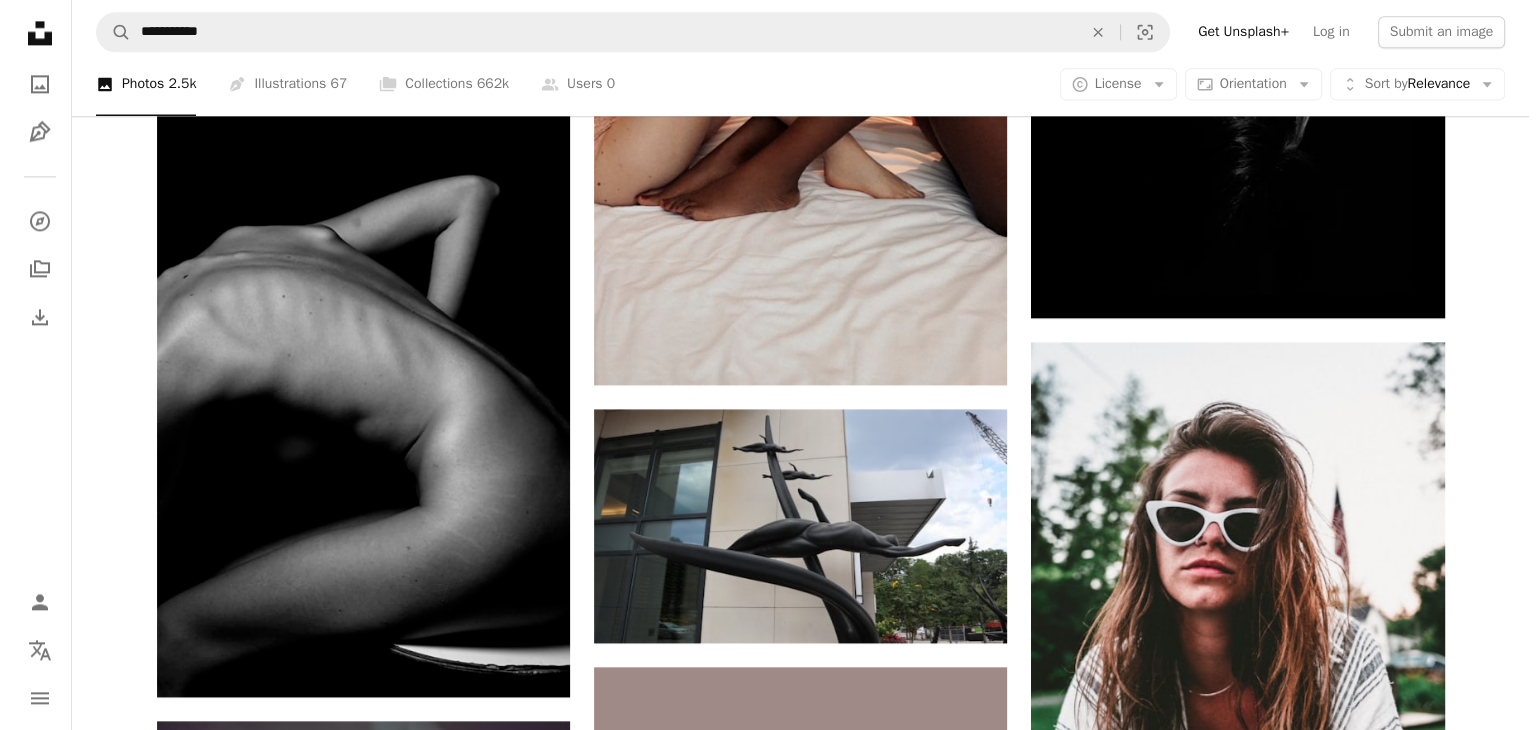 scroll, scrollTop: 2776, scrollLeft: 0, axis: vertical 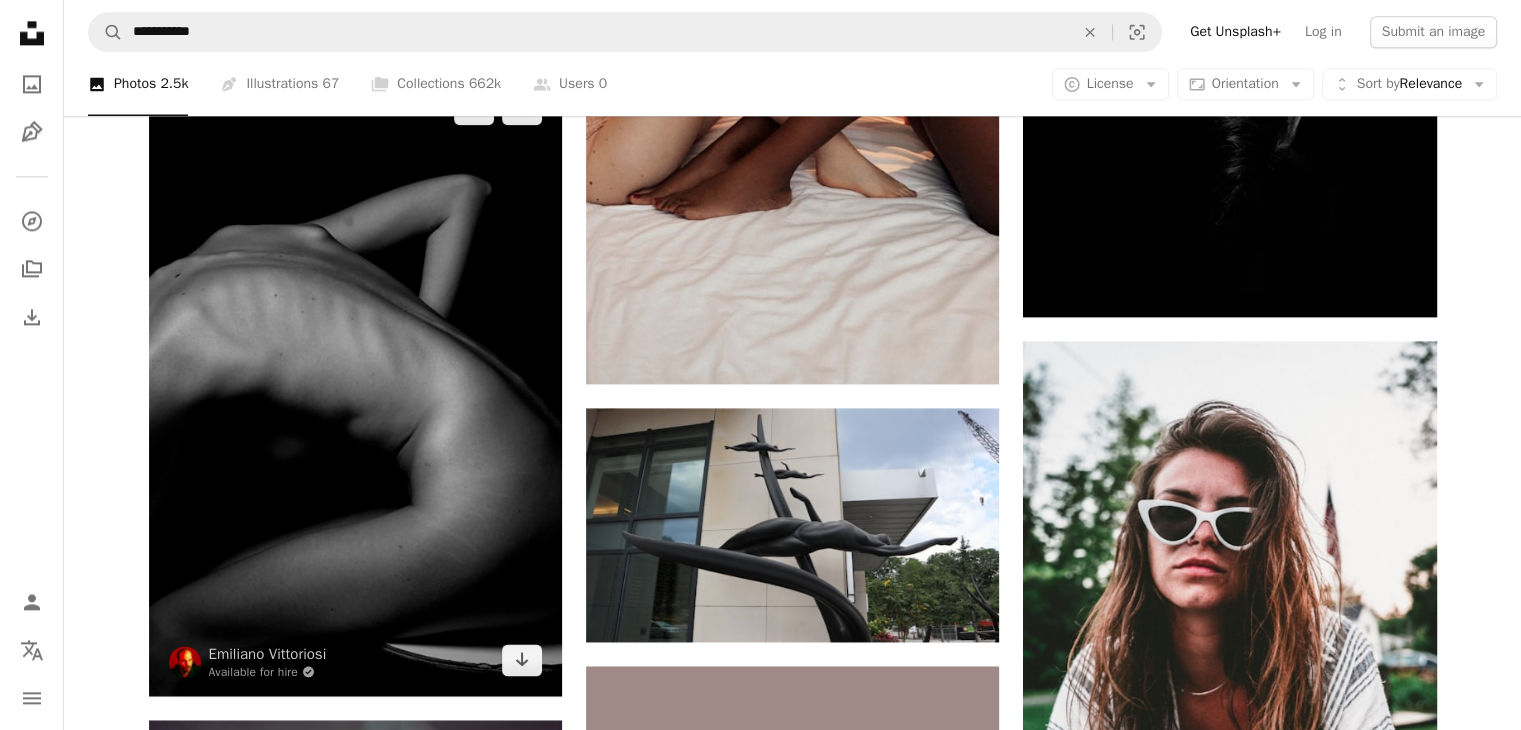 click at bounding box center (355, 384) 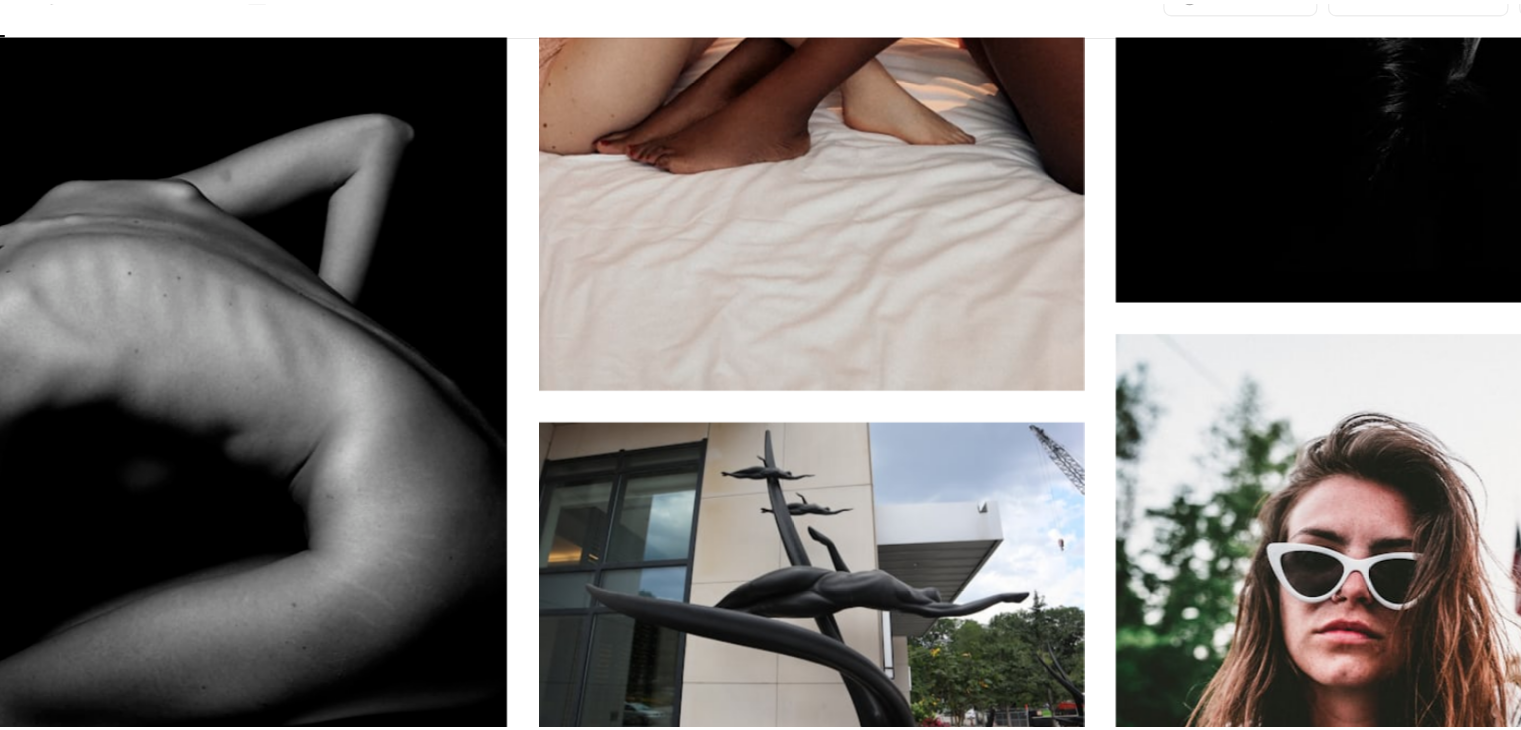 scroll, scrollTop: 2776, scrollLeft: 0, axis: vertical 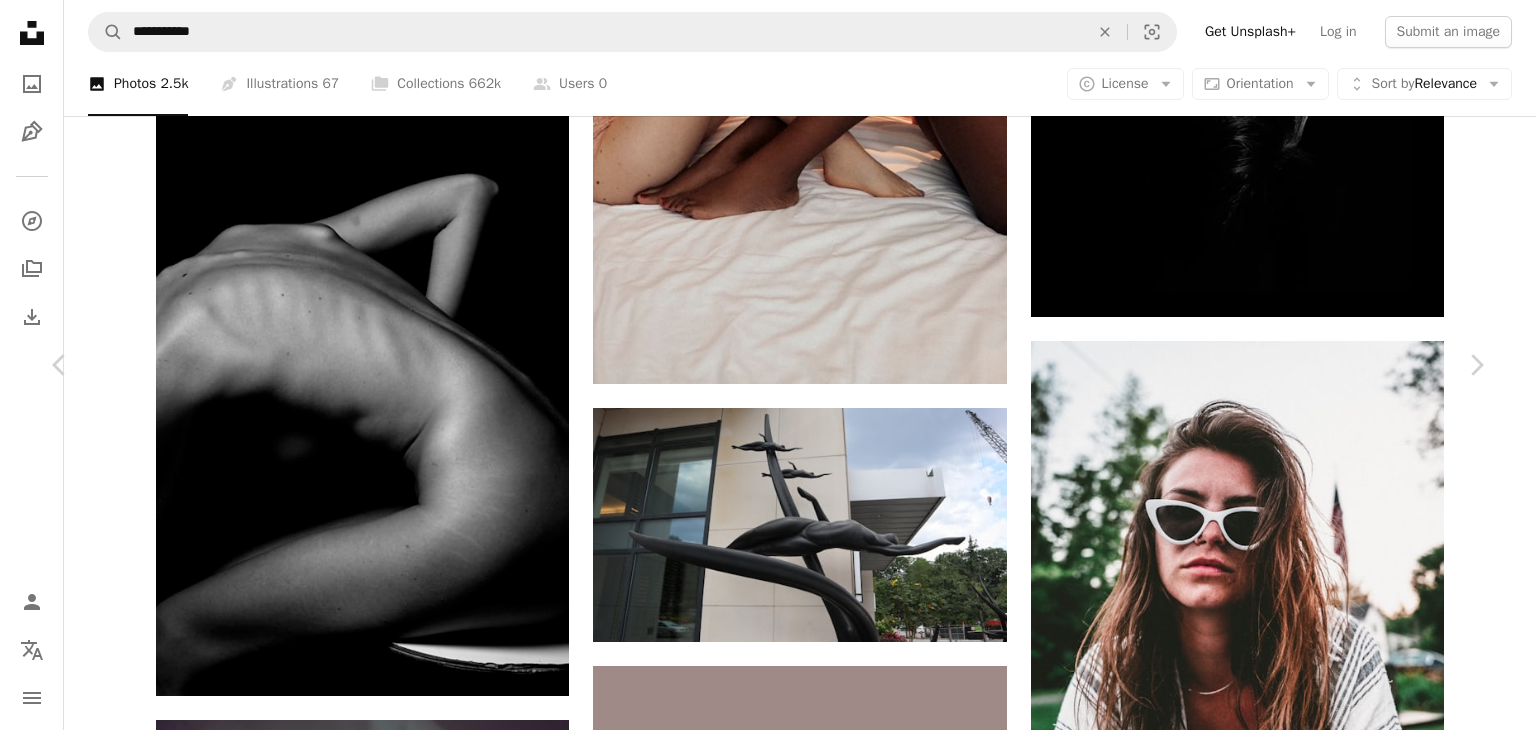 click on "A forward-right arrow Share Info icon Info More Actions Please when you download the pictures tag and follow me on instagram:
https://www.instagram.com/[USERNAME]/ you will help me to grow up! Thank you! Calendar outlined Published on November 22, 2018 Camera NIKON CORPORATION, NIKON D90 Safety Free to use under the Unsplash License abstract naked woman skin body back arm spine hip leg shoulder side seat leaning bend indigestion portrait art black human Free images Browse premium related images on iStock | Save 20% with code UNSPLASH20 View more on iStock ↗ Related images A heart A plus sign [NAME] Available for hire A checkmark inside of a circle Arrow pointing down A heart A plus sign [NAME] Available for hire Arrow pointing down For" at bounding box center (768, 6182) 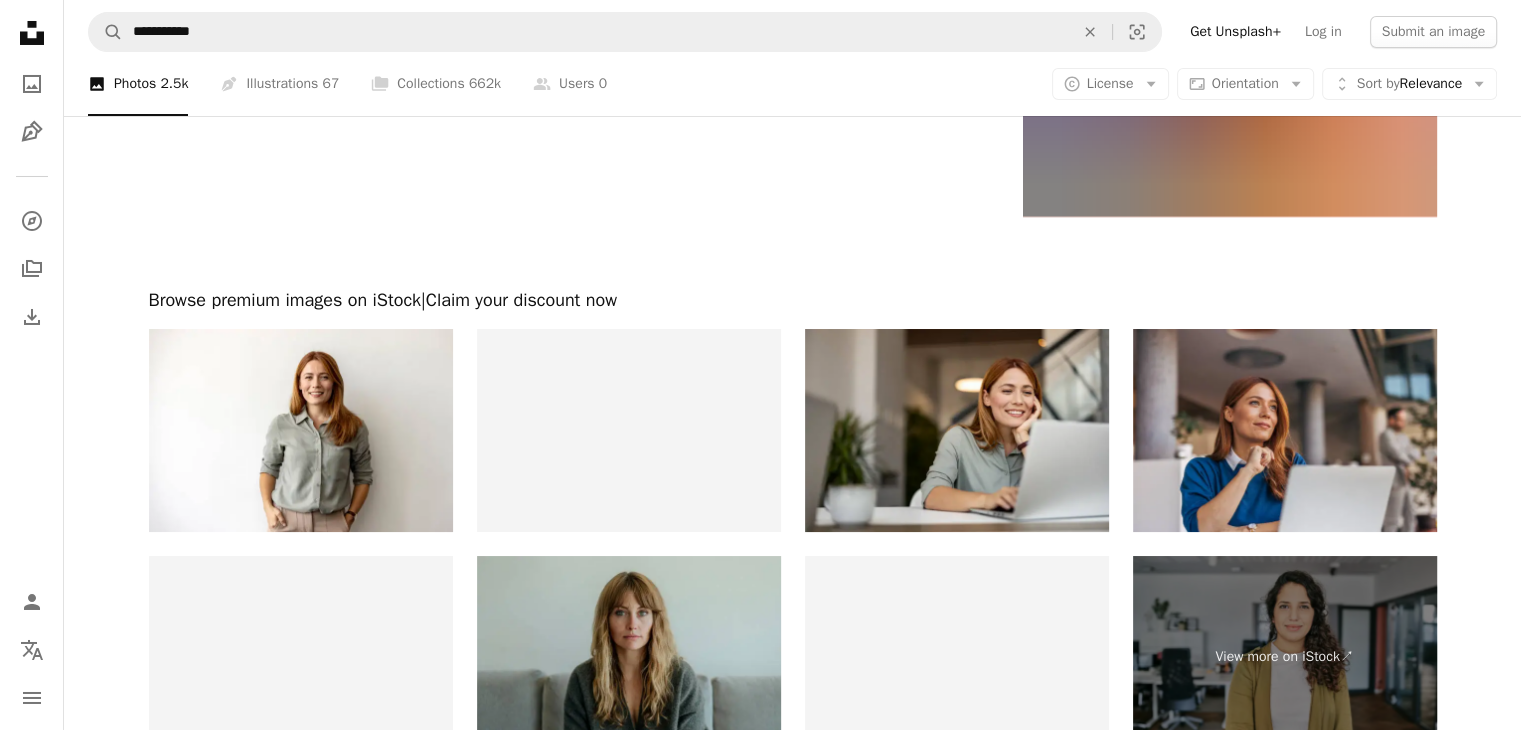 scroll, scrollTop: 7863, scrollLeft: 0, axis: vertical 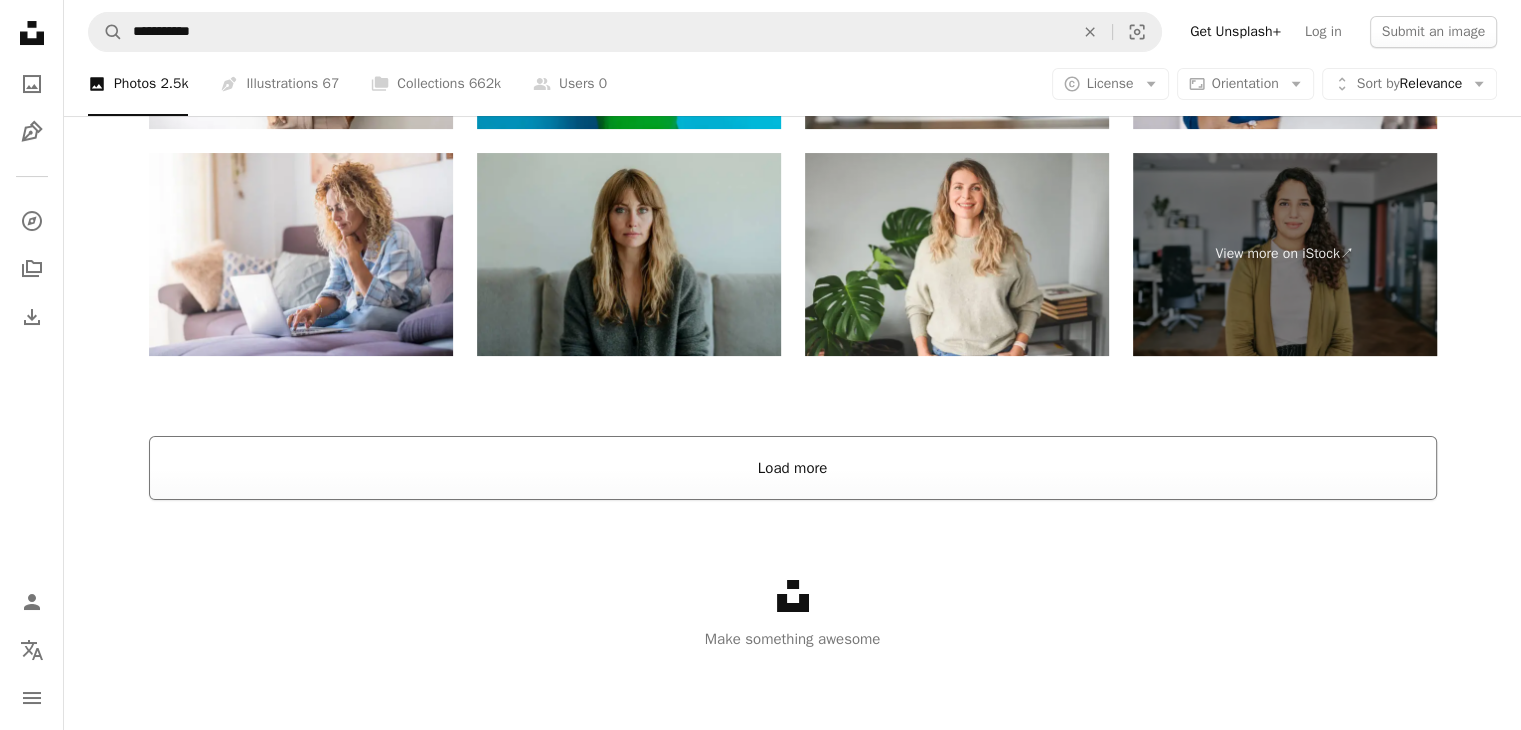 click on "Load more" at bounding box center [793, 468] 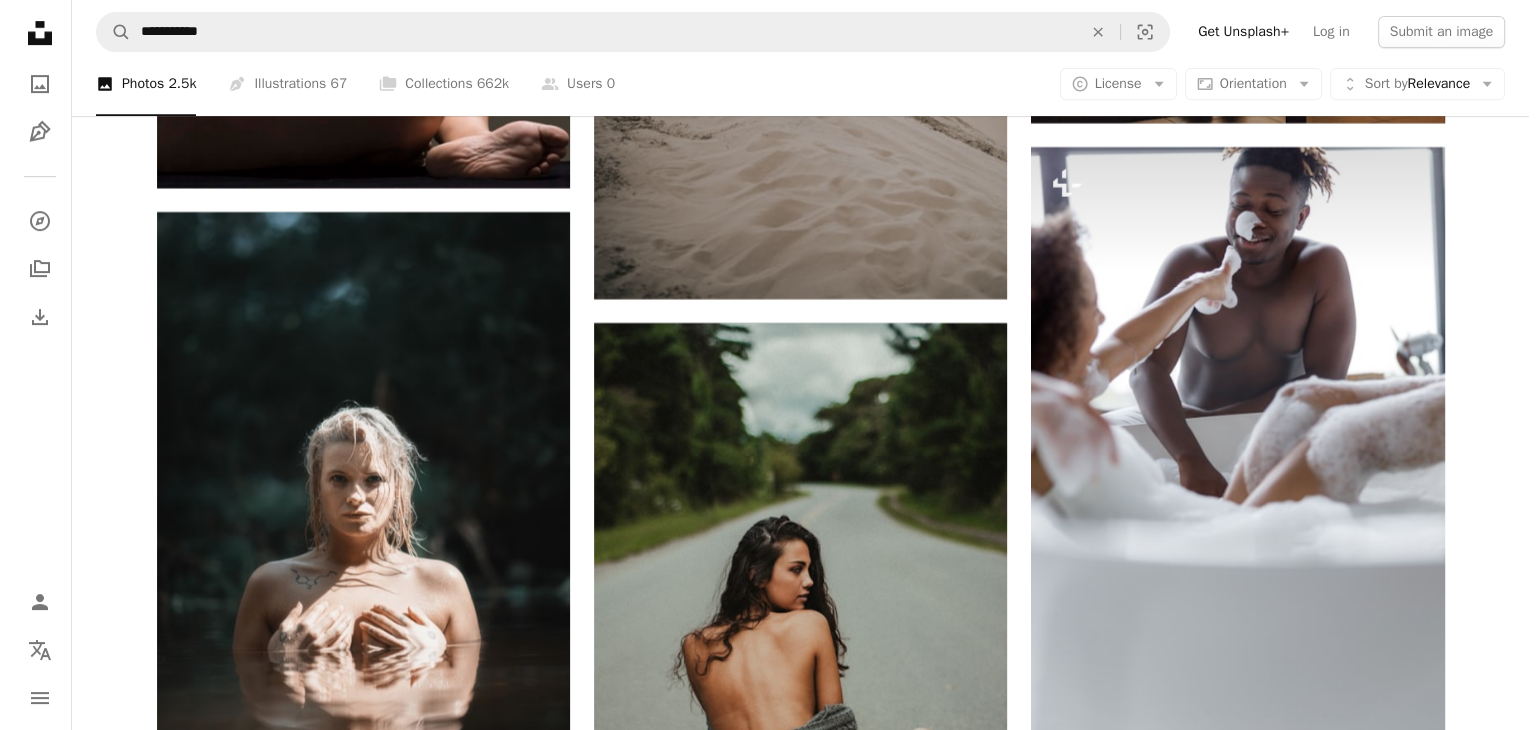 scroll, scrollTop: 16065, scrollLeft: 0, axis: vertical 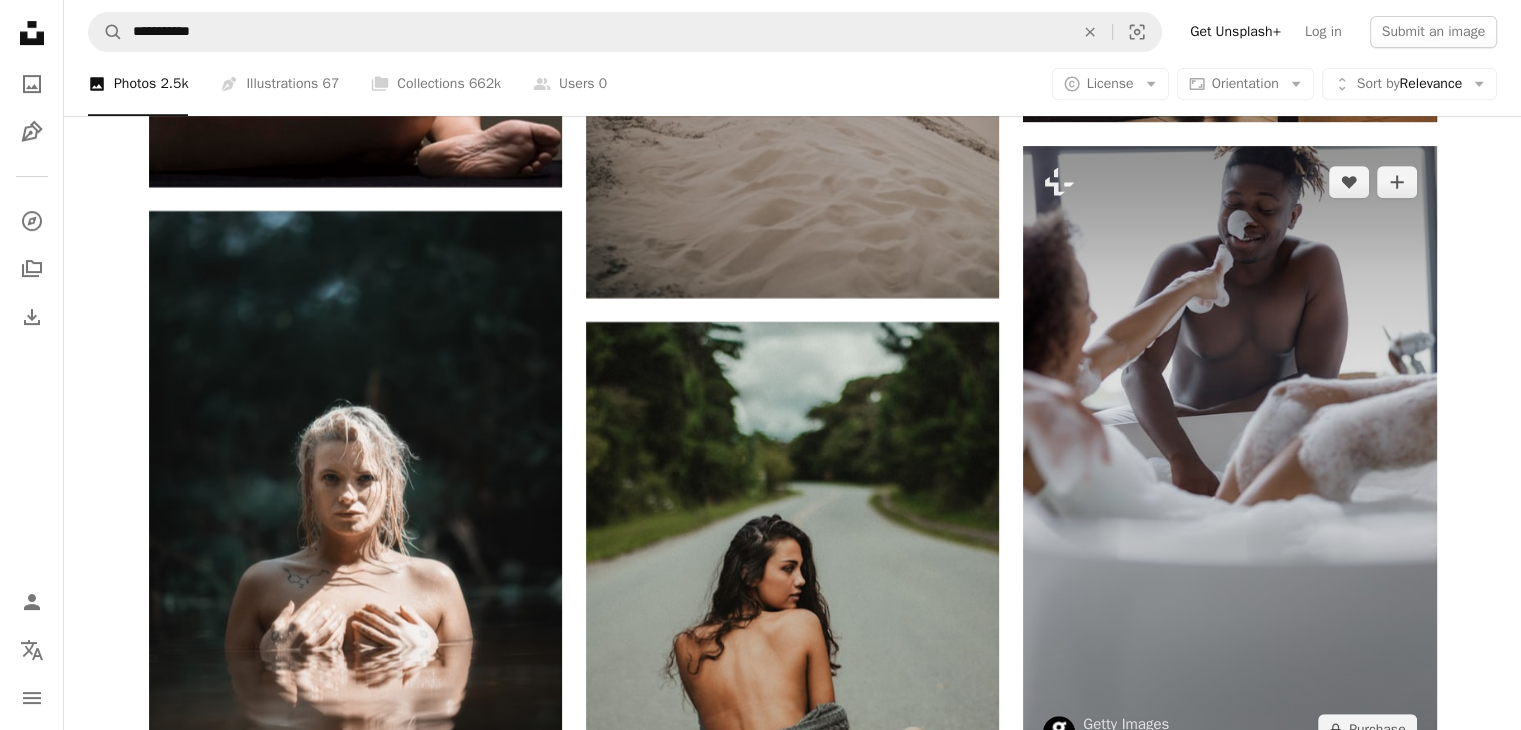 click at bounding box center (1229, 456) 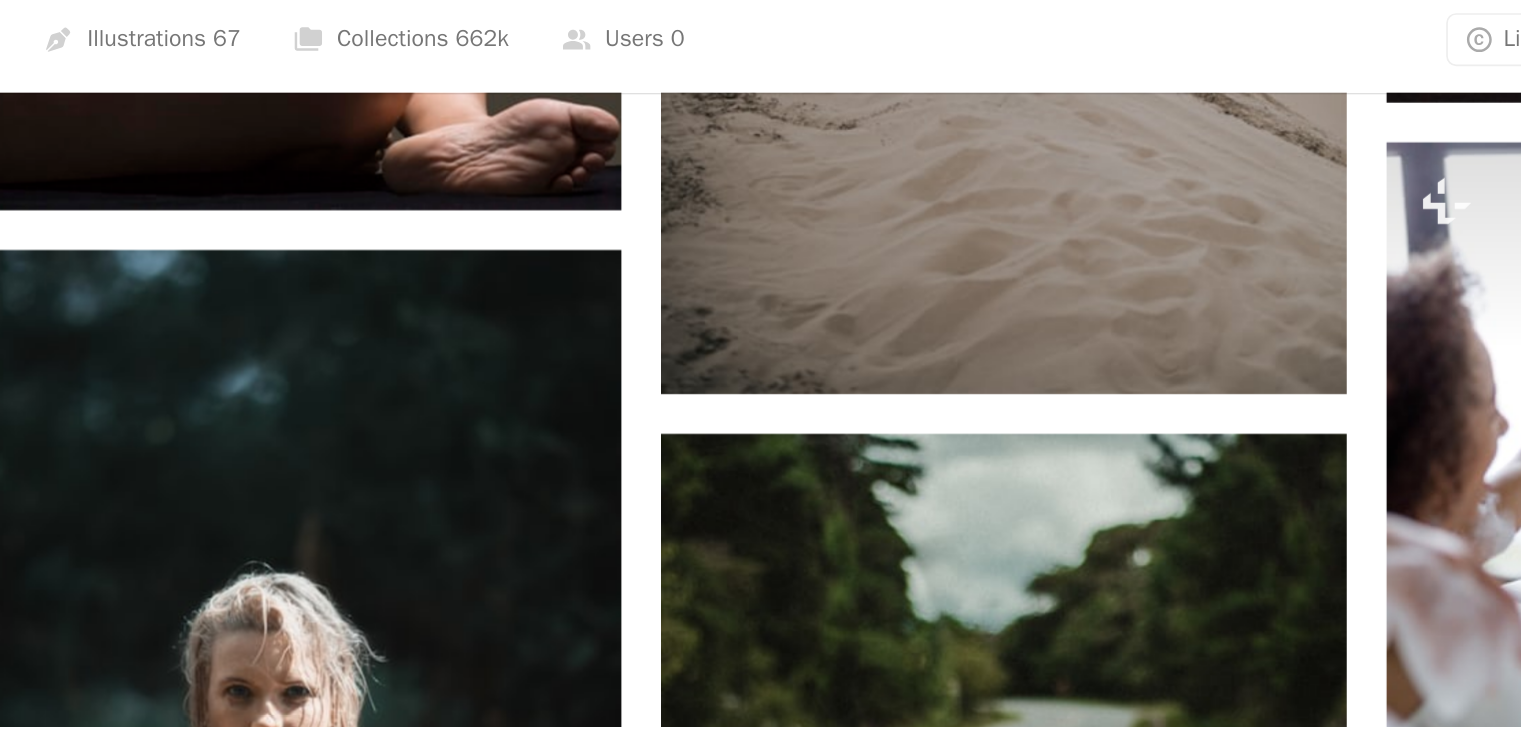 scroll, scrollTop: 16065, scrollLeft: 0, axis: vertical 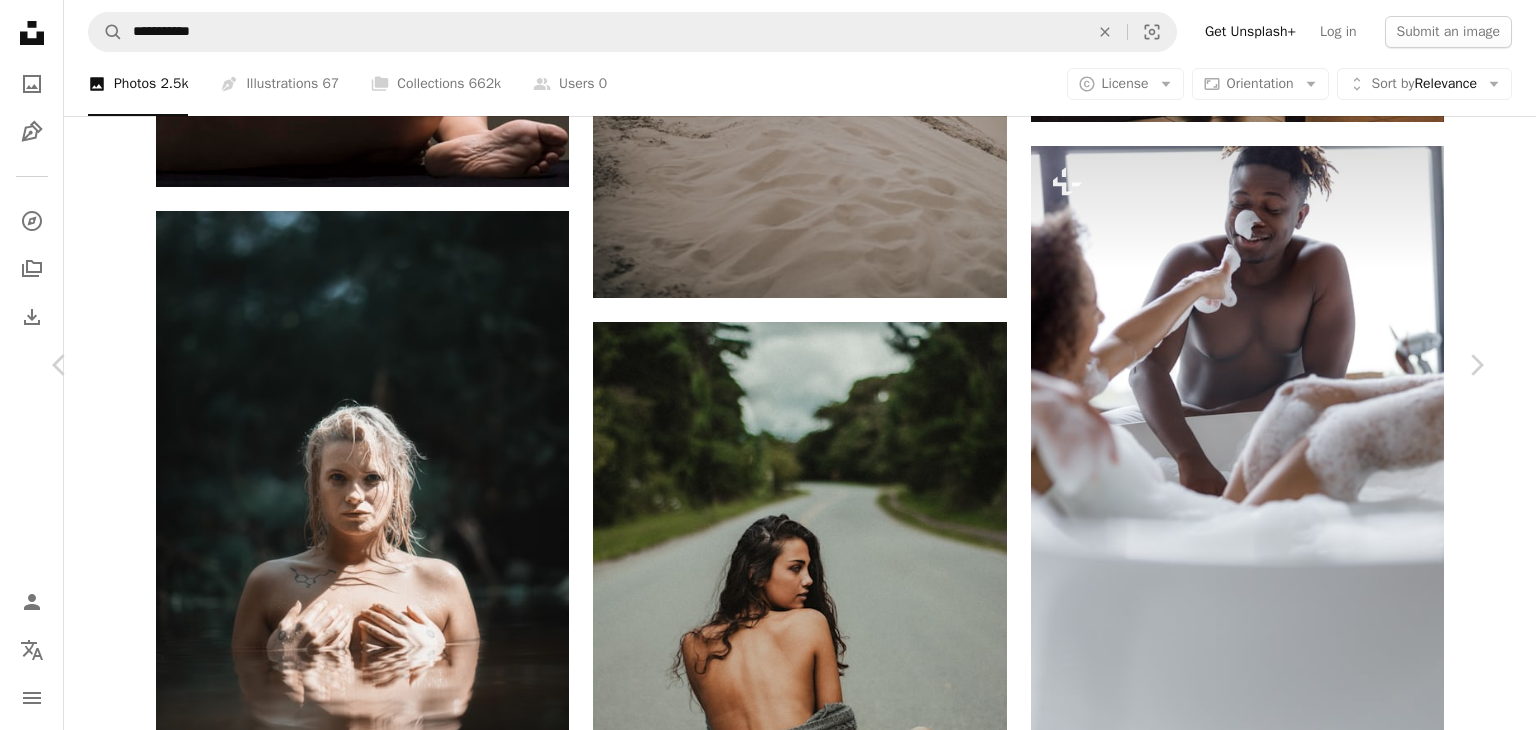 click on "A forward-right arrow Share More Actions Calendar outlined Published on August 25, 2022 Safety Licensed under the Unsplash+ License naked adult photography women men boyfriend happiness fun smiling vertical young adult young women indoors playful heterosexual couple cheerful males domestic room taking a bath domestic bathroom Free pictures Related images Plus sign for Unsplash+ A heart A plus sign Getty Images For Unsplash+ A lock Purchase Plus sign for Unsplash+ A heart A plus sign Getty Images For Unsplash+ A lock Purchase Plus sign for Unsplash+ A heart A plus sign Getty Images For Unsplash+ A lock Purchase Plus sign for Unsplash+ A heart A plus sign Getty Images For Unsplash+ A lock Purchase Plus sign for Unsplash+ A heart A plus sign Getty Images For Unsplash+ A lock Purchase Plus sign for Unsplash+ A heart A plus sign Getty Images For" at bounding box center [768, 4960] 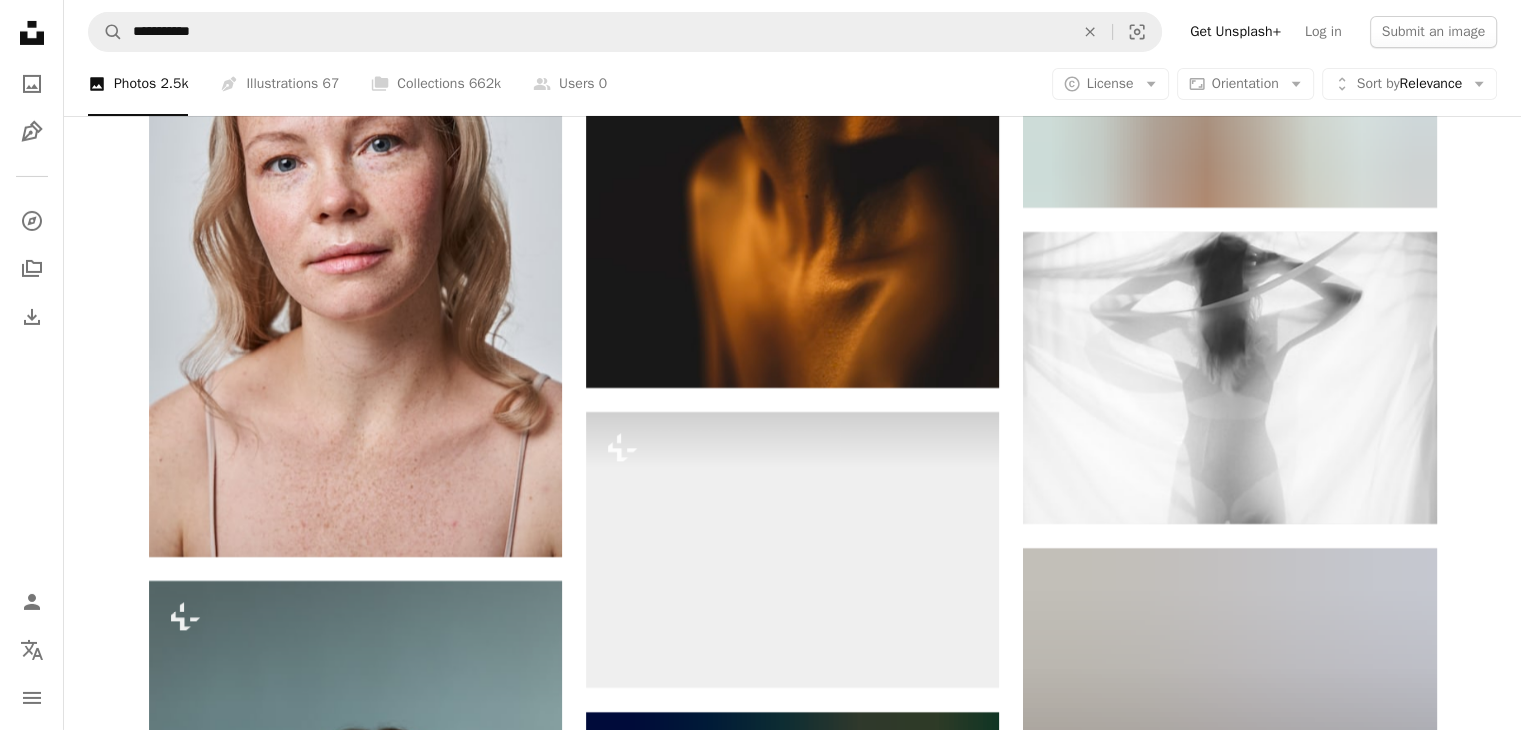scroll, scrollTop: 29874, scrollLeft: 0, axis: vertical 